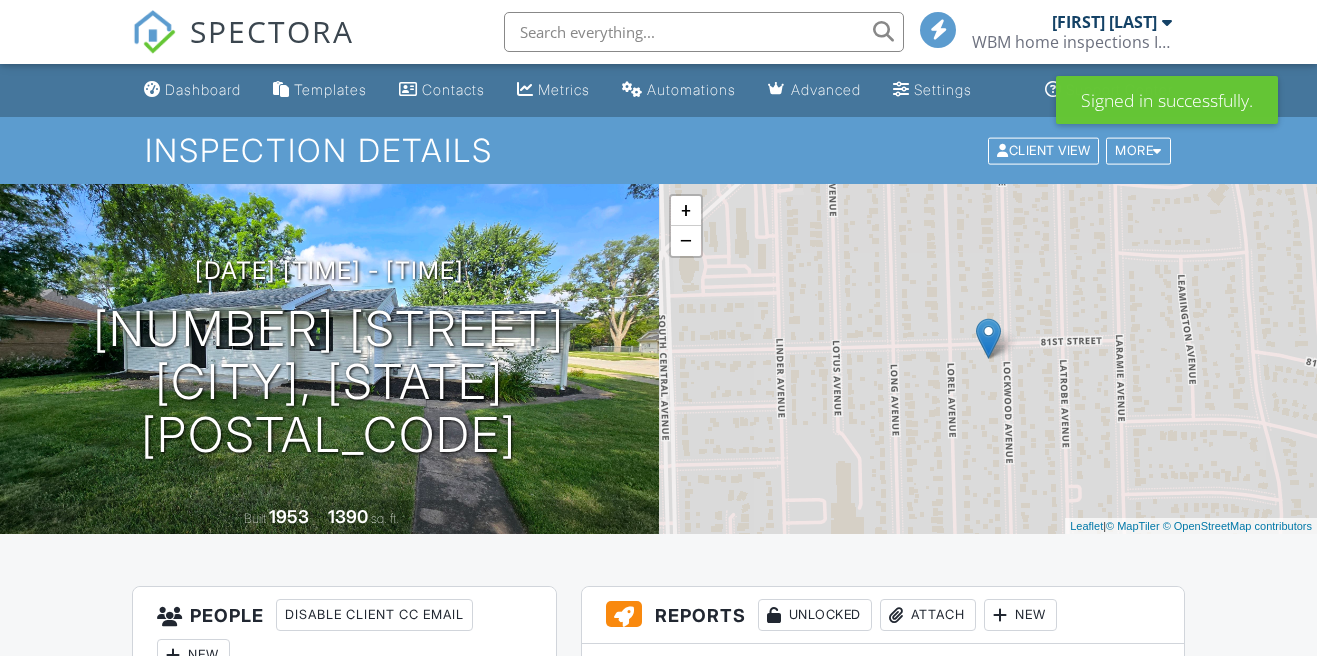 scroll, scrollTop: 0, scrollLeft: 0, axis: both 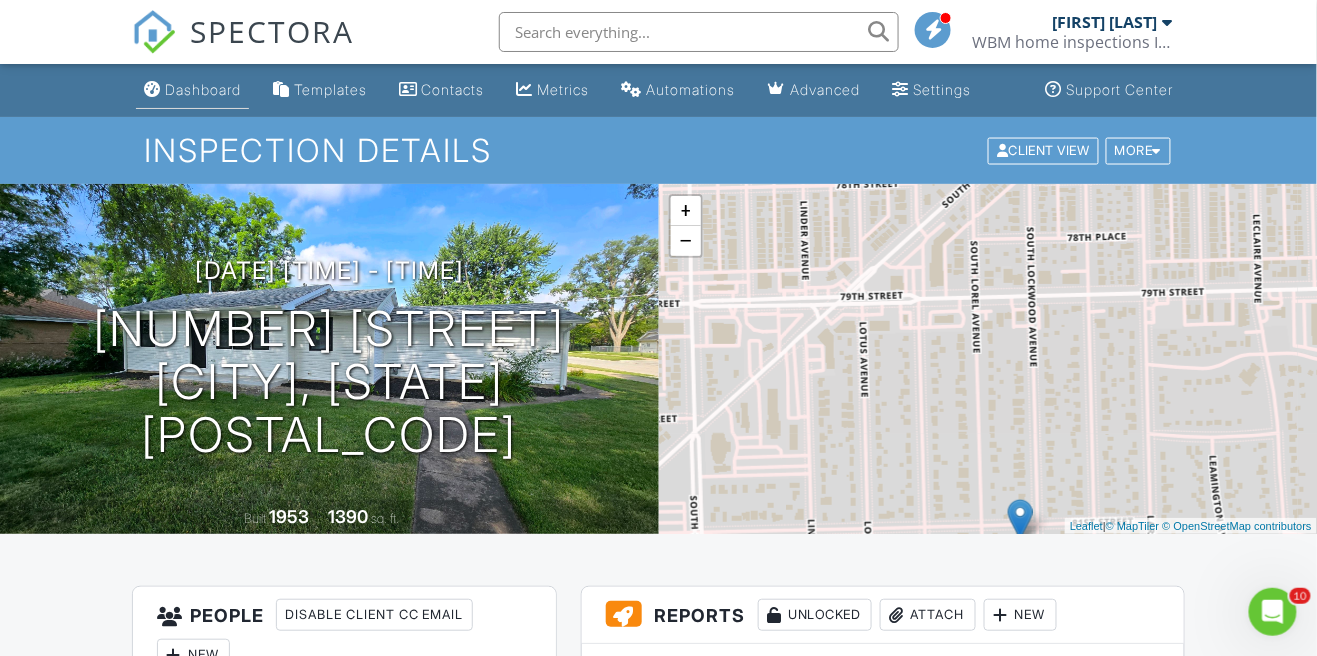 click on "Dashboard" at bounding box center [203, 89] 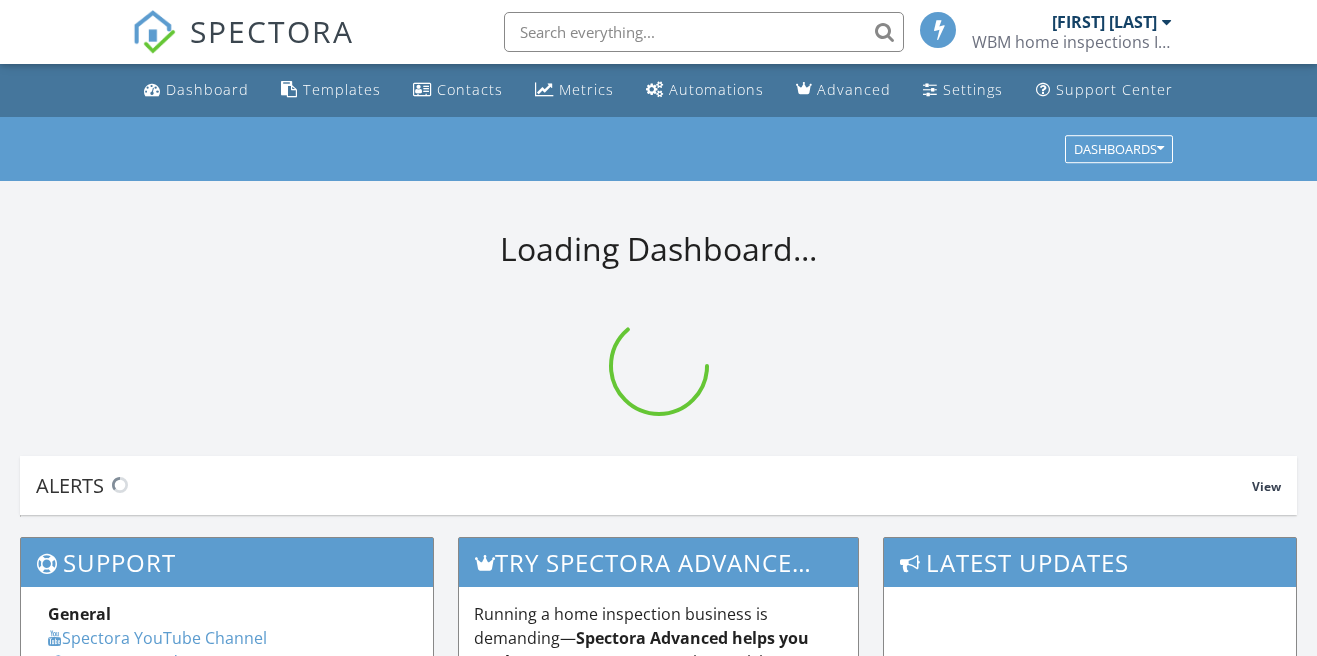 scroll, scrollTop: 0, scrollLeft: 0, axis: both 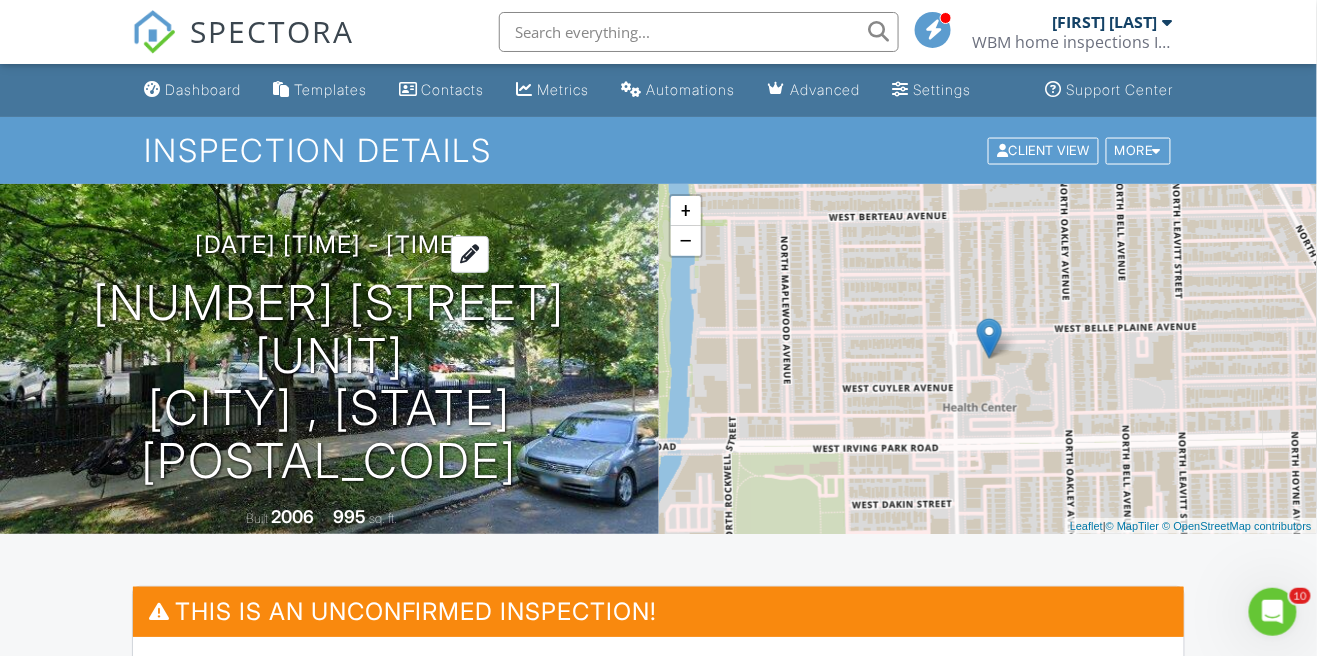 click on "08/04/2025  9:00 am
- 10:30 am" at bounding box center (329, 244) 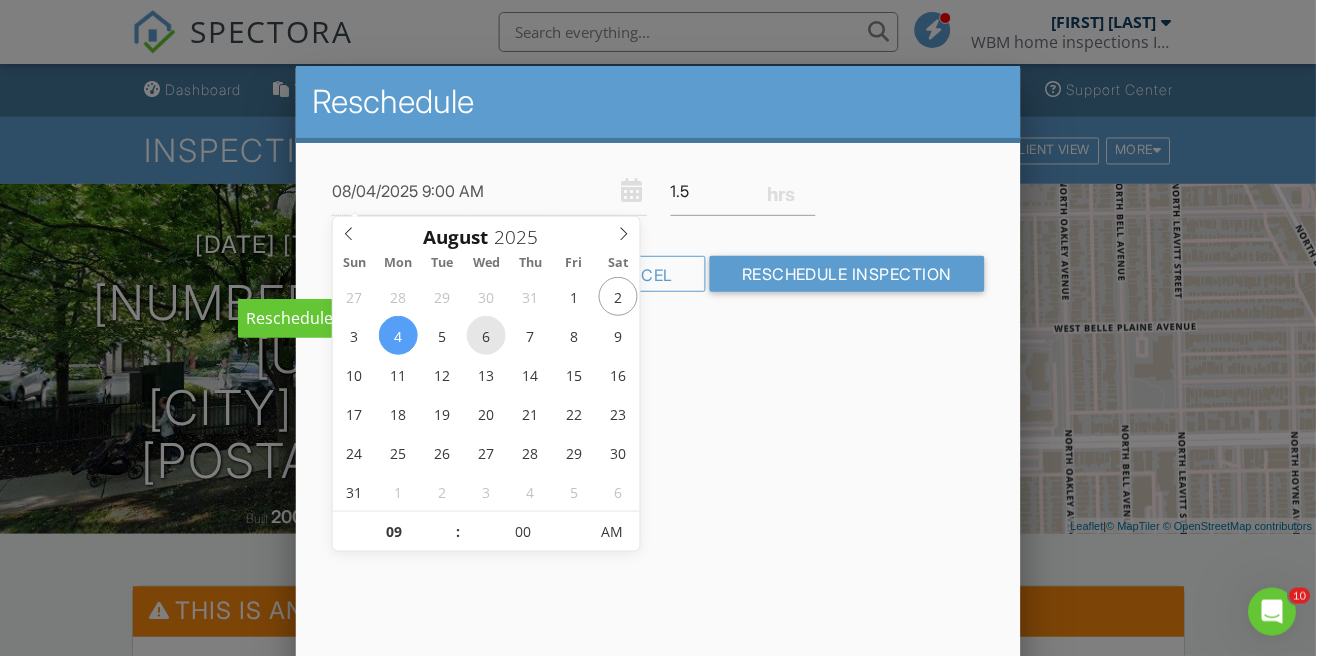 type on "08/06/2025 9:00 AM" 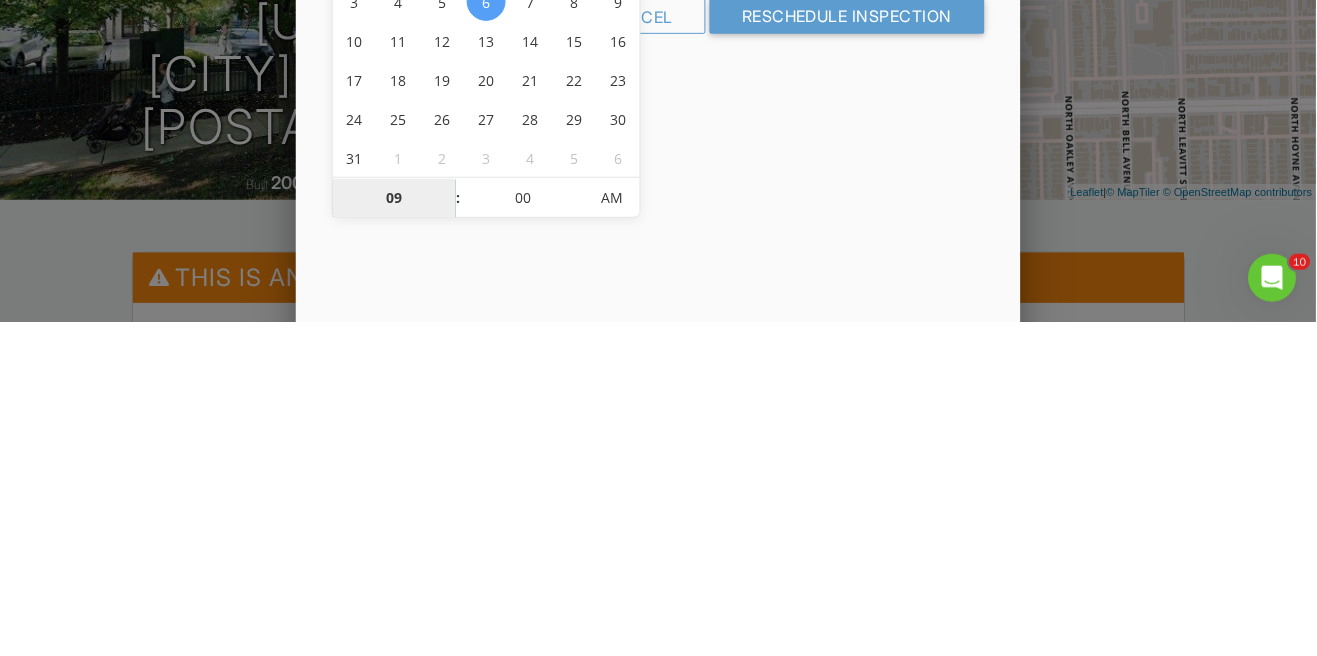 type on "02" 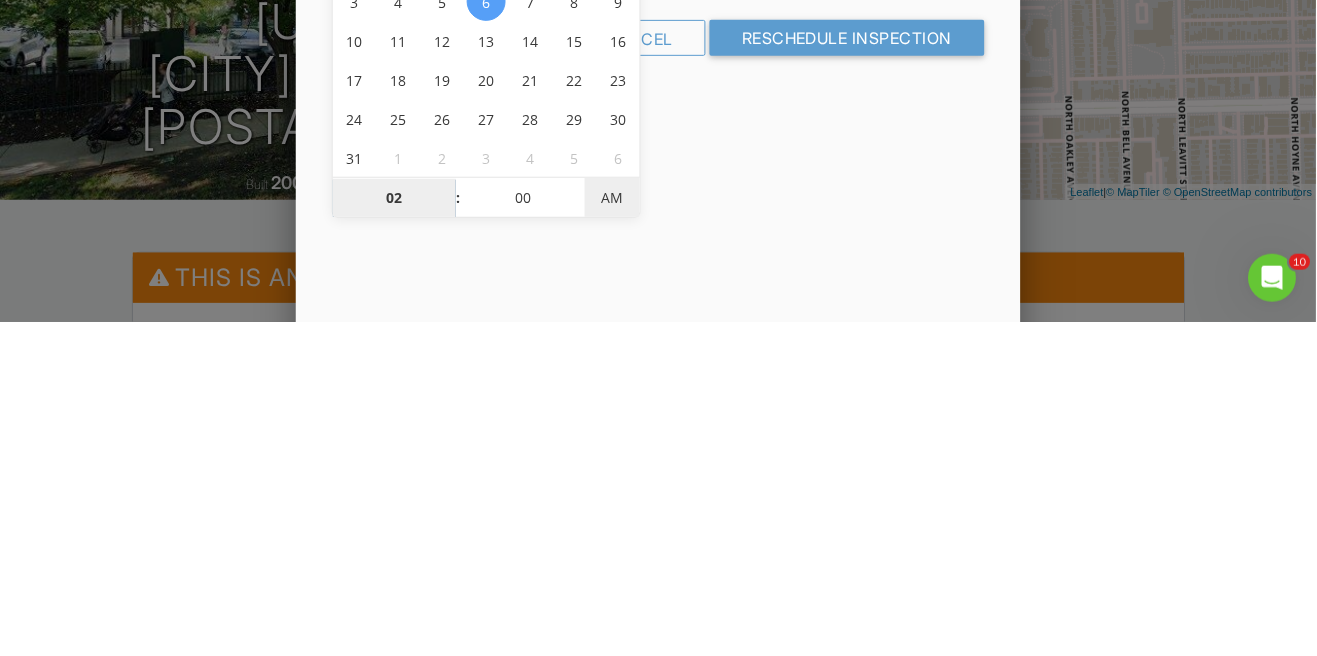 click on "AM" at bounding box center (612, 532) 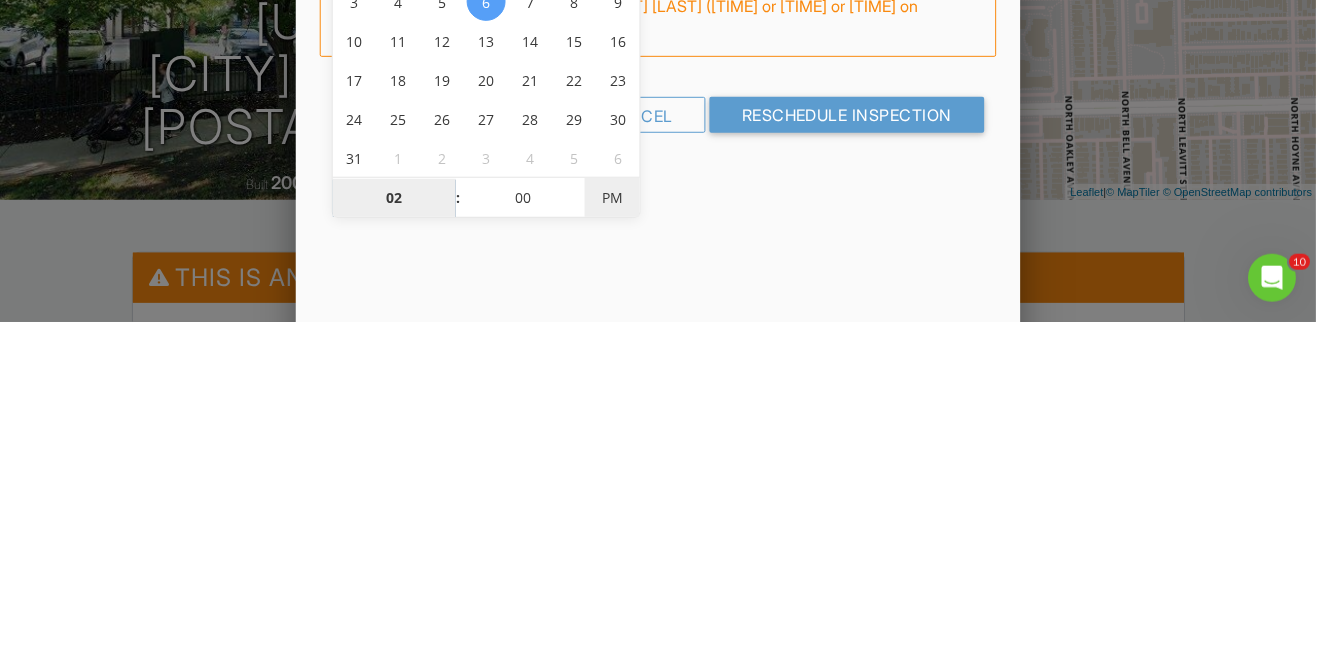 scroll, scrollTop: 0, scrollLeft: 0, axis: both 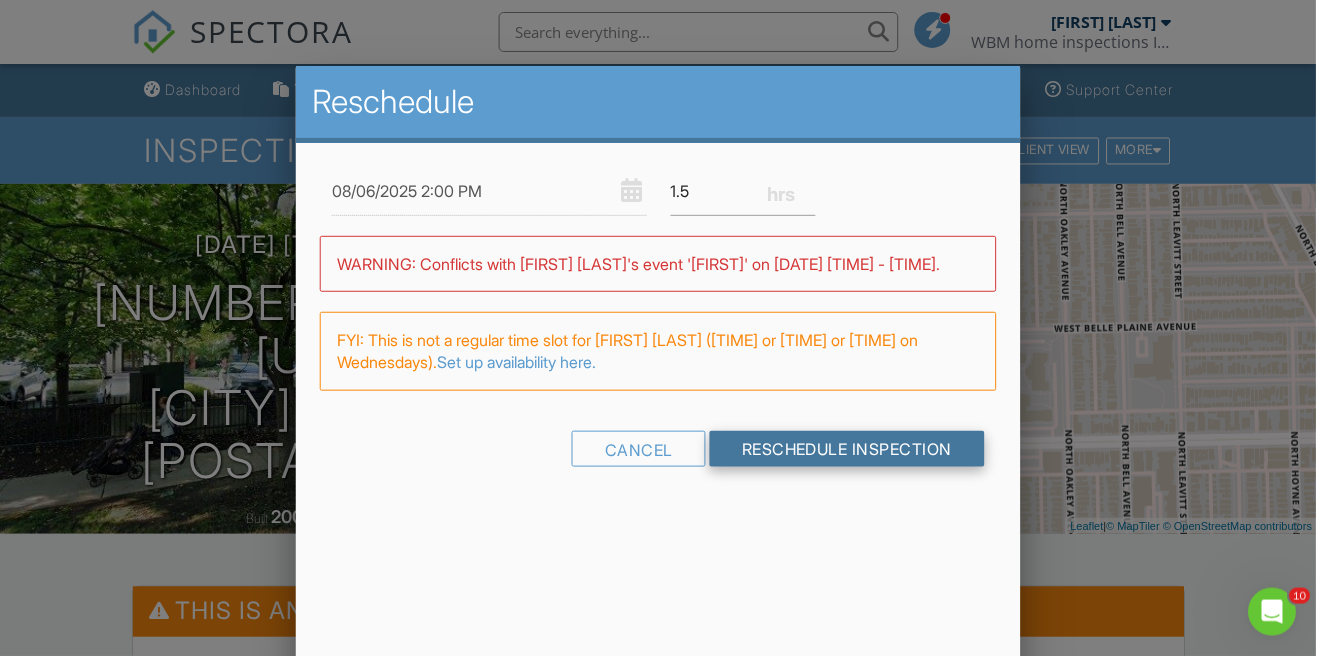 click on "Reschedule Inspection" at bounding box center (847, 449) 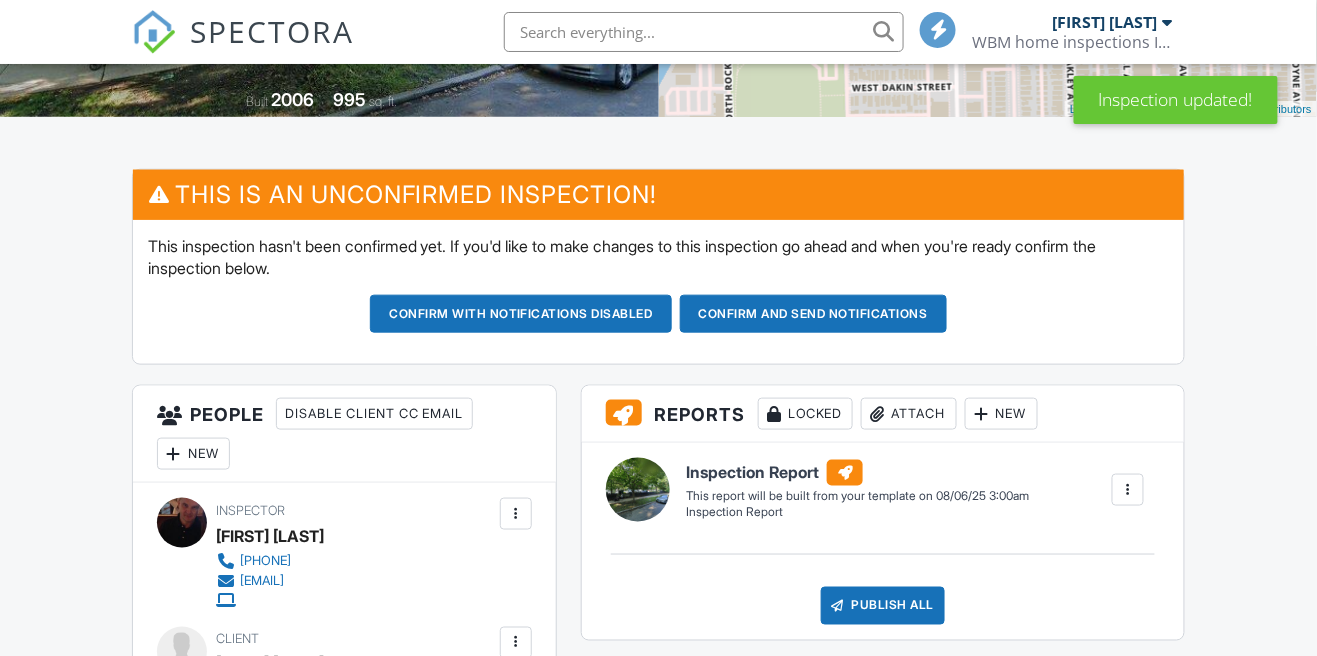 scroll, scrollTop: 444, scrollLeft: 0, axis: vertical 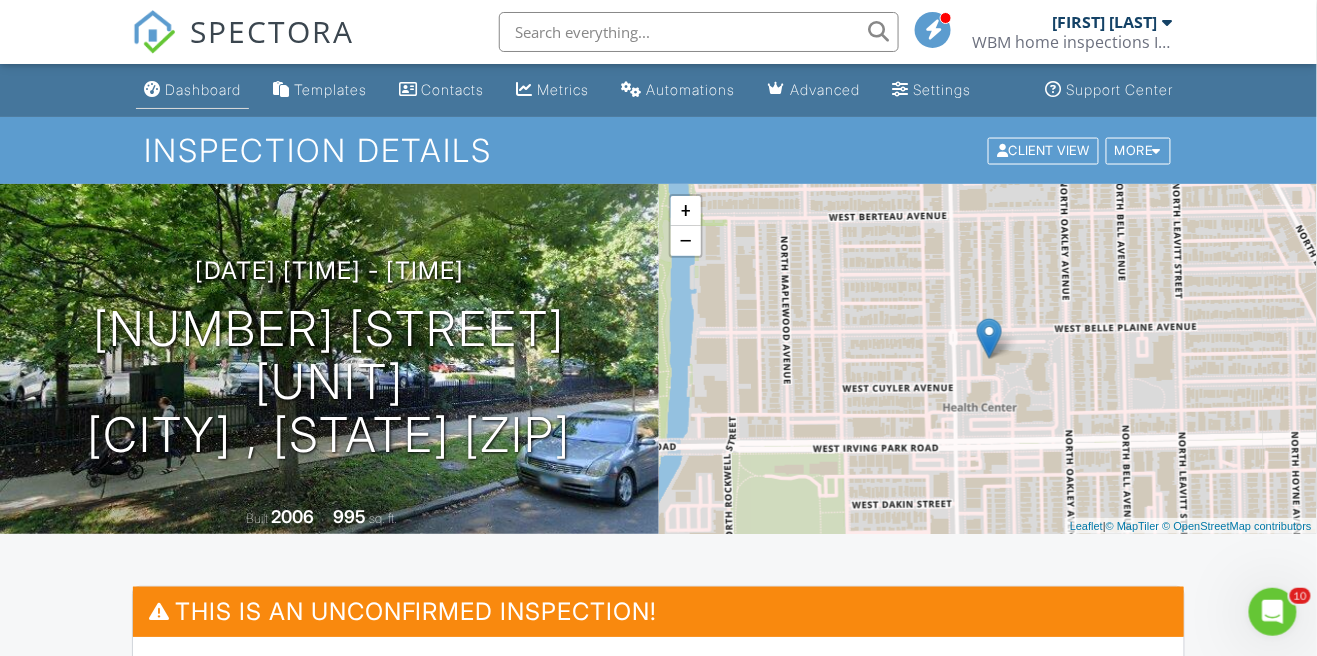 click on "Dashboard" at bounding box center [203, 89] 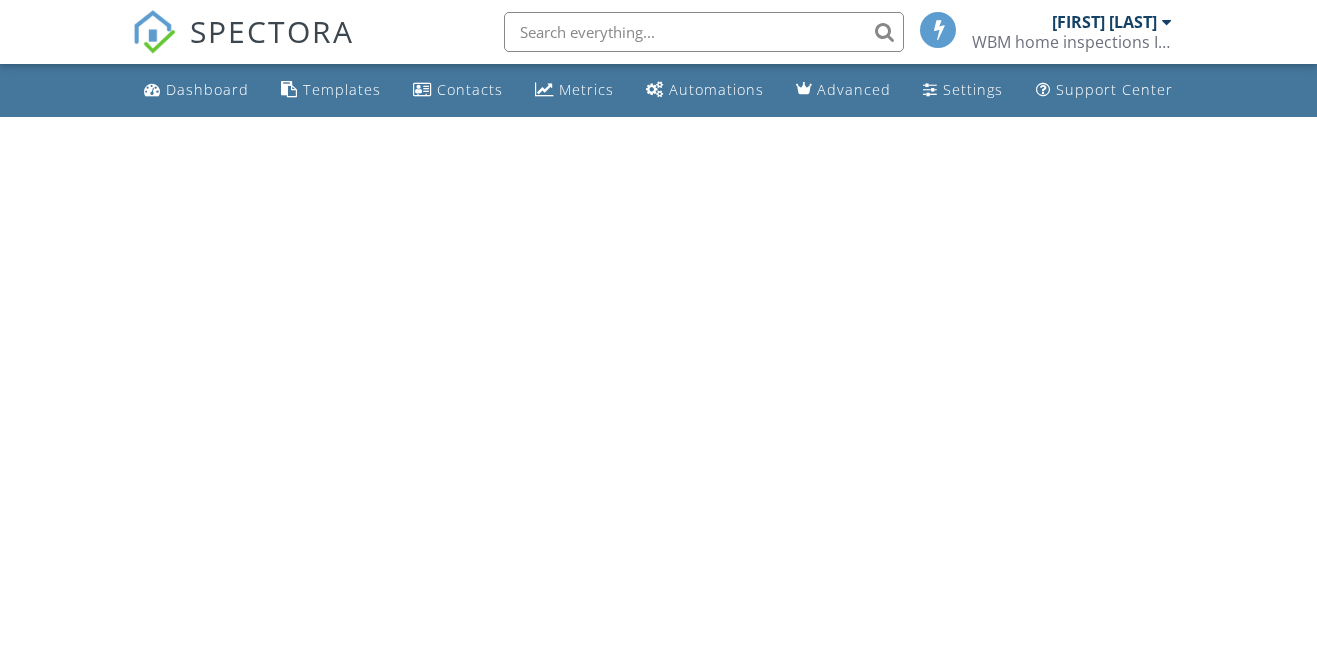 scroll, scrollTop: 0, scrollLeft: 0, axis: both 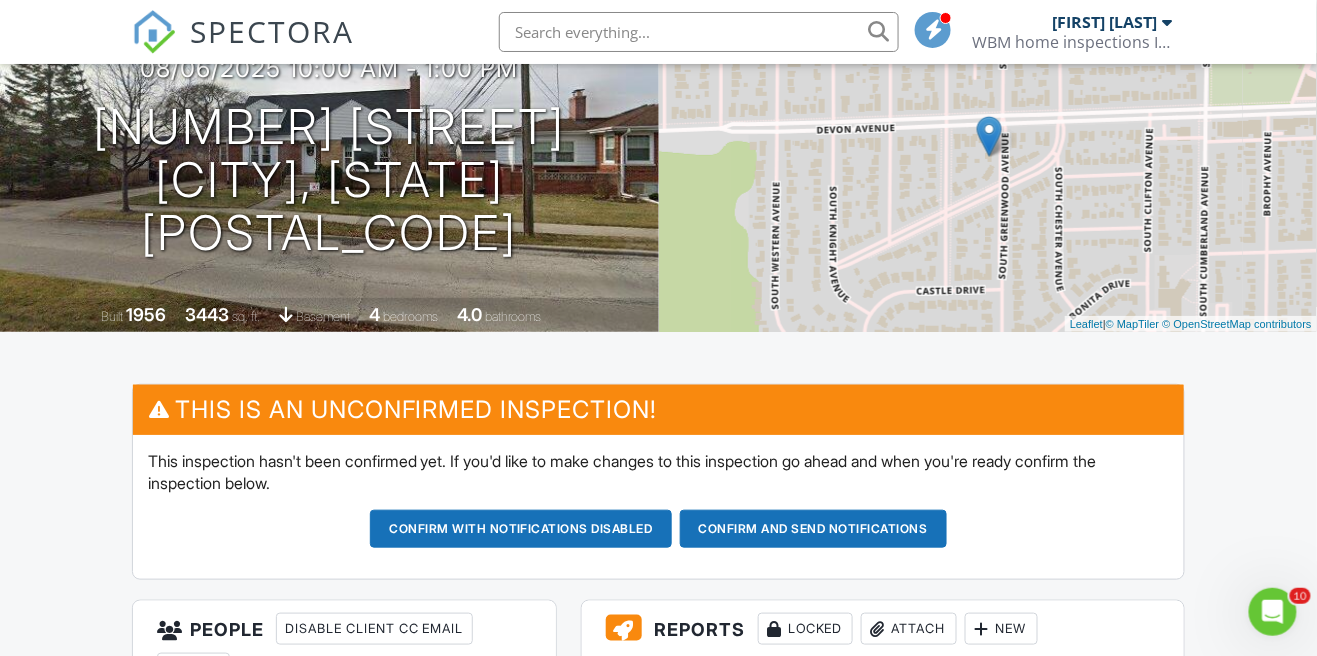 click on "Confirm and send notifications" at bounding box center (521, 529) 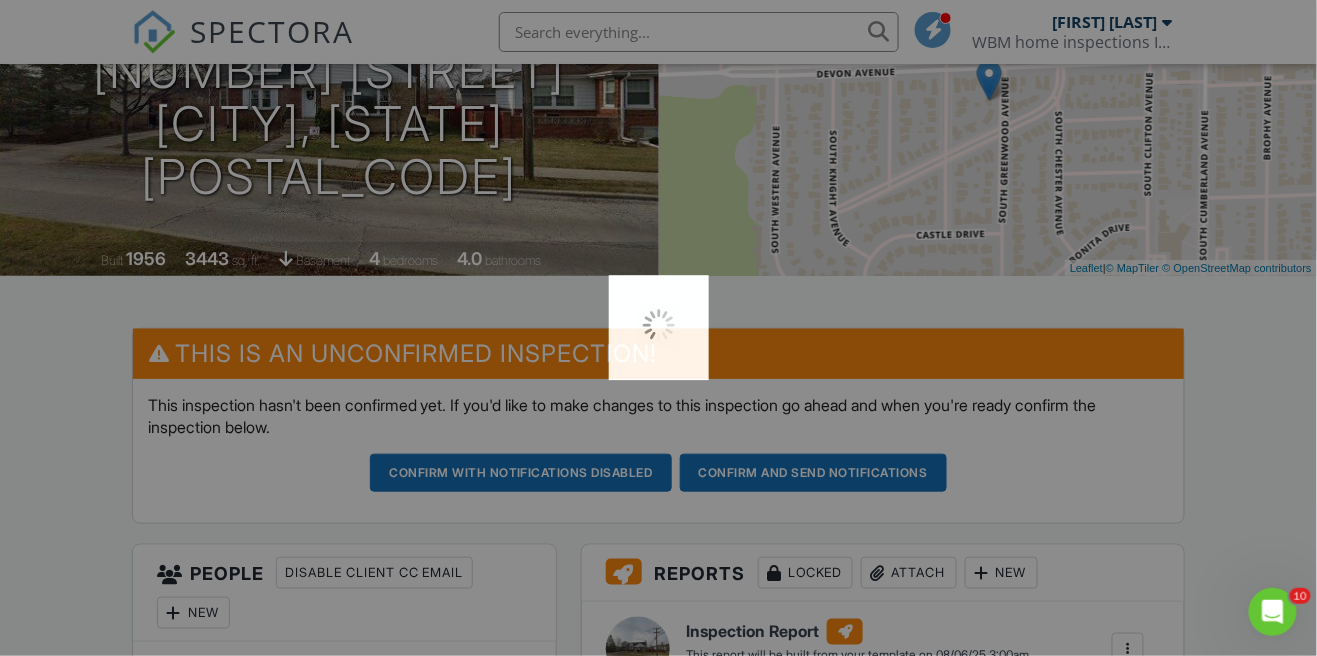 scroll, scrollTop: 298, scrollLeft: 0, axis: vertical 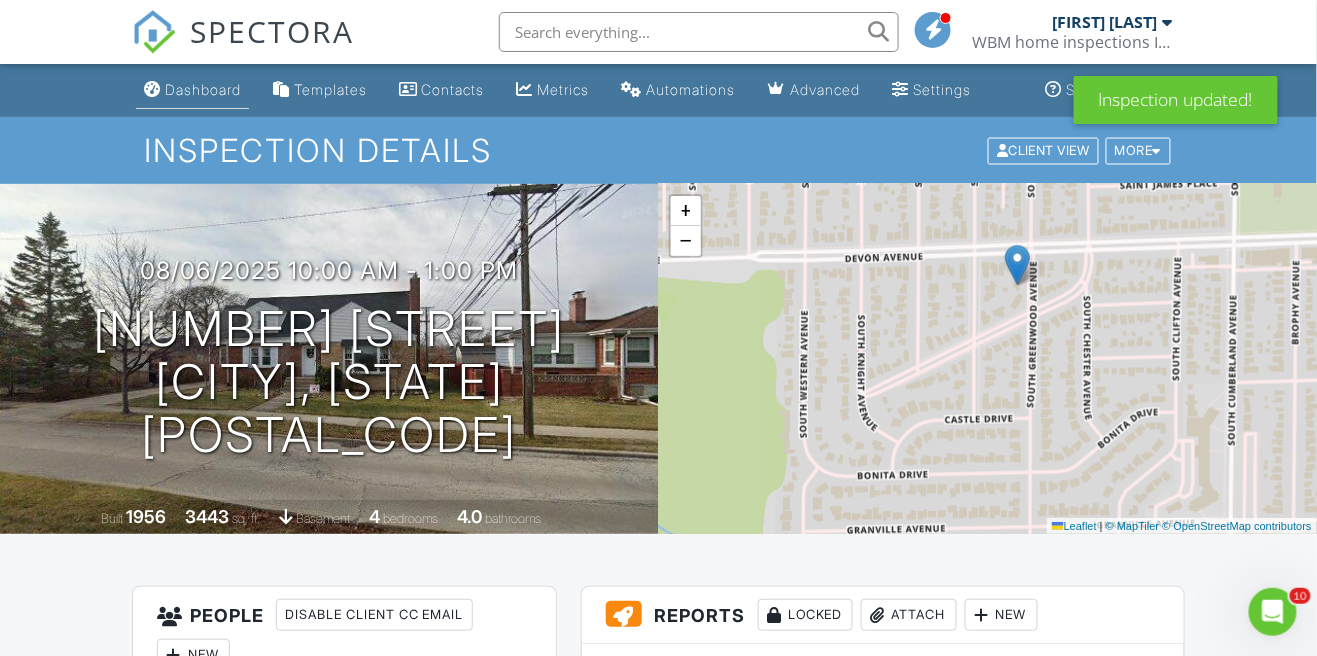 click on "Dashboard" at bounding box center [203, 89] 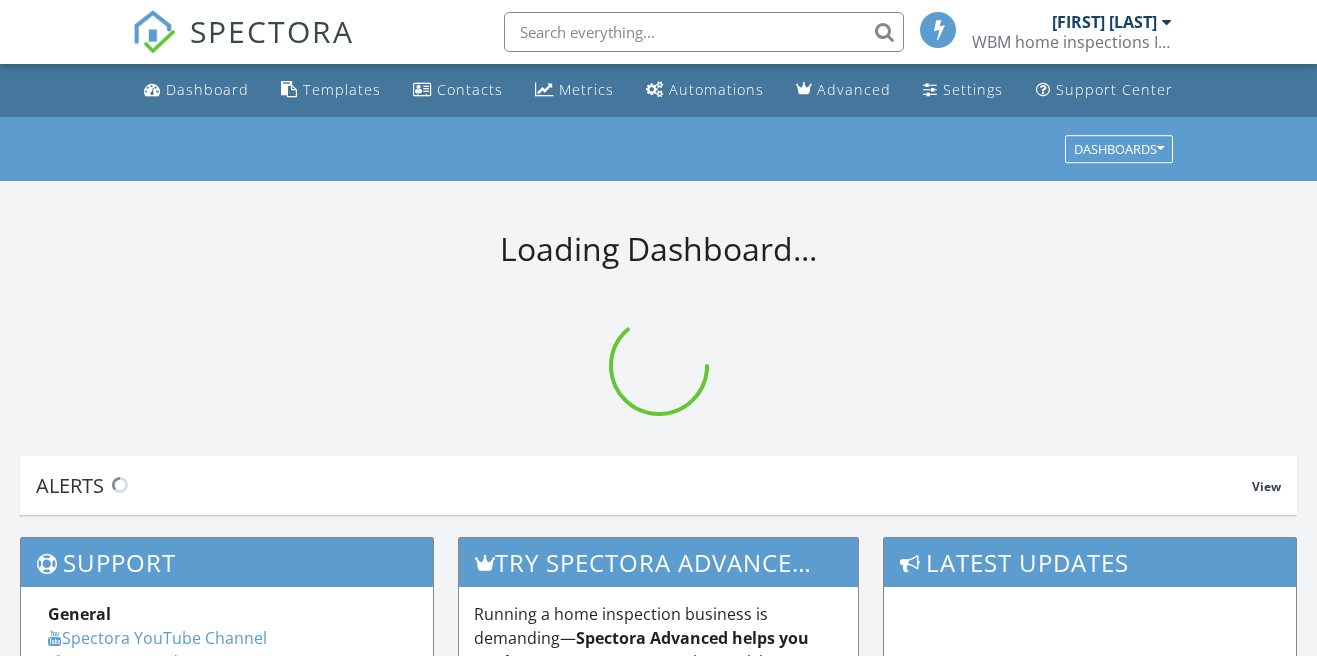 scroll, scrollTop: 0, scrollLeft: 0, axis: both 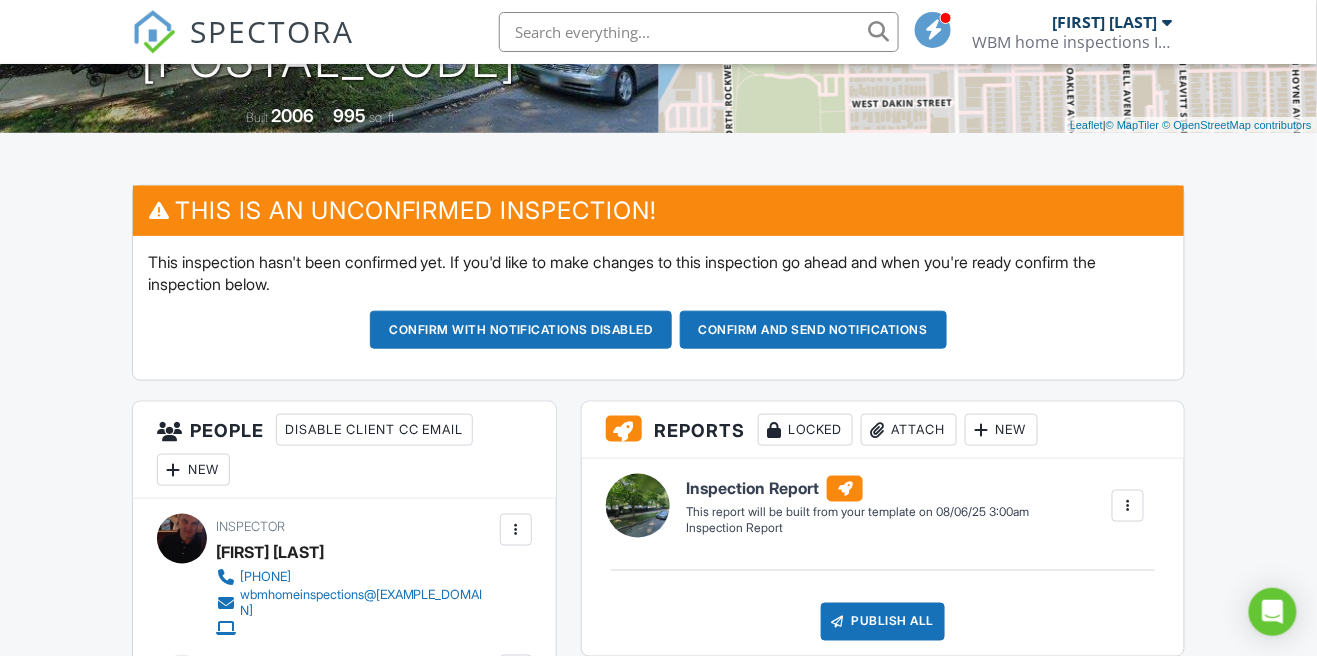 click on "Confirm and send notifications" at bounding box center (521, 330) 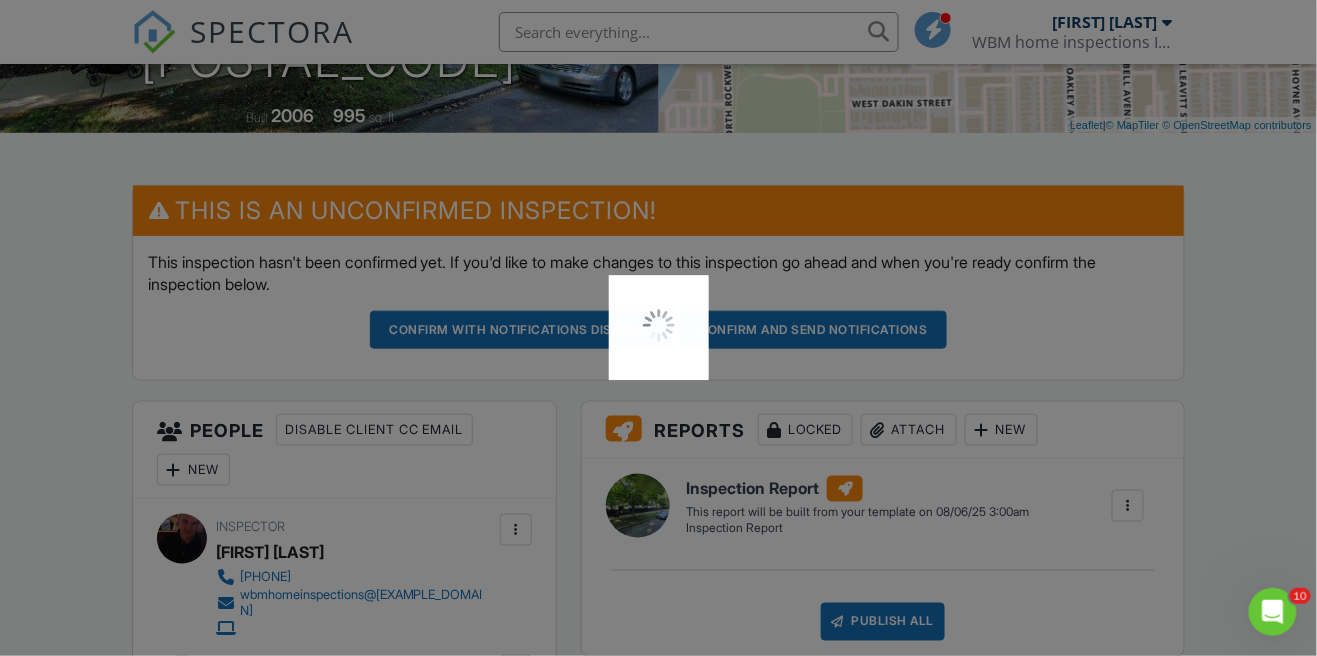 scroll, scrollTop: 0, scrollLeft: 0, axis: both 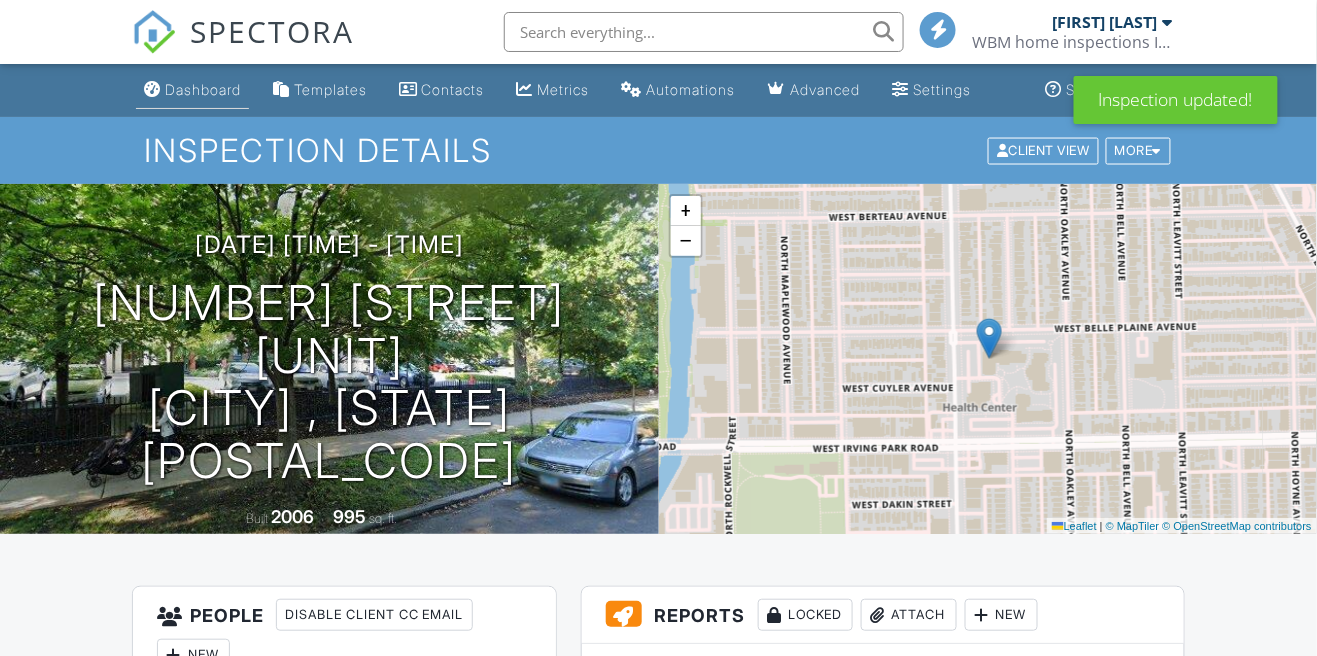 click on "Dashboard" at bounding box center (192, 90) 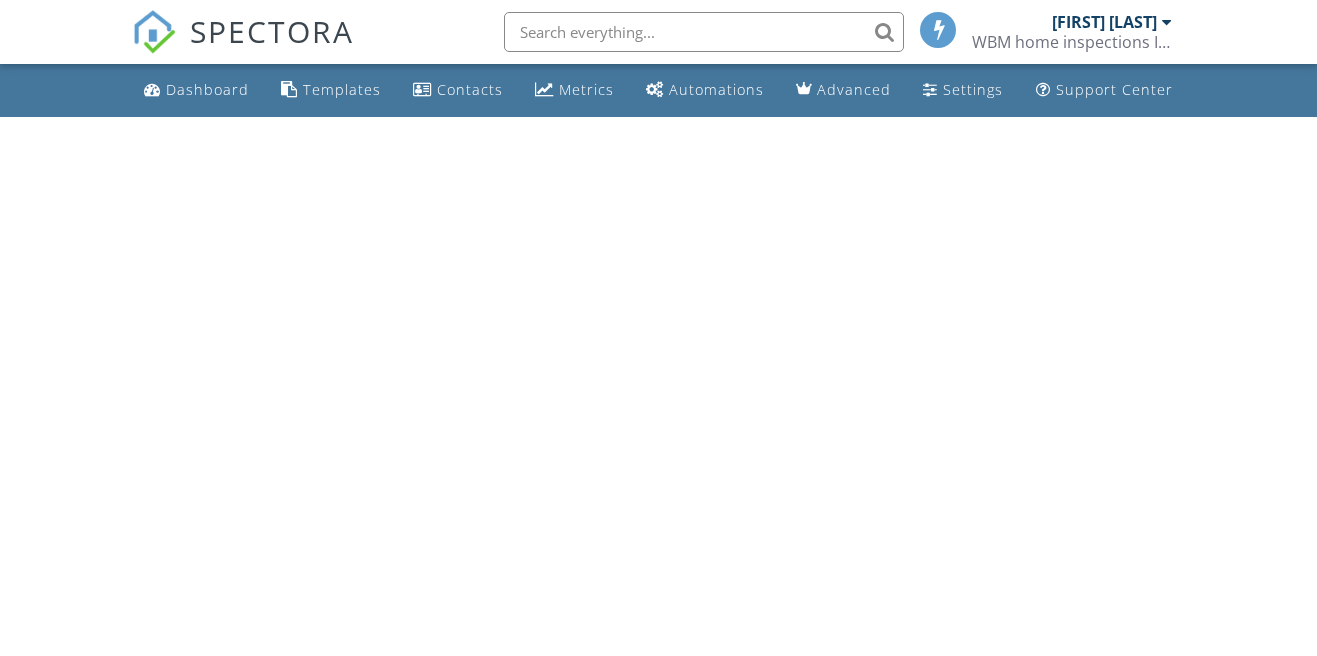 scroll, scrollTop: 0, scrollLeft: 0, axis: both 